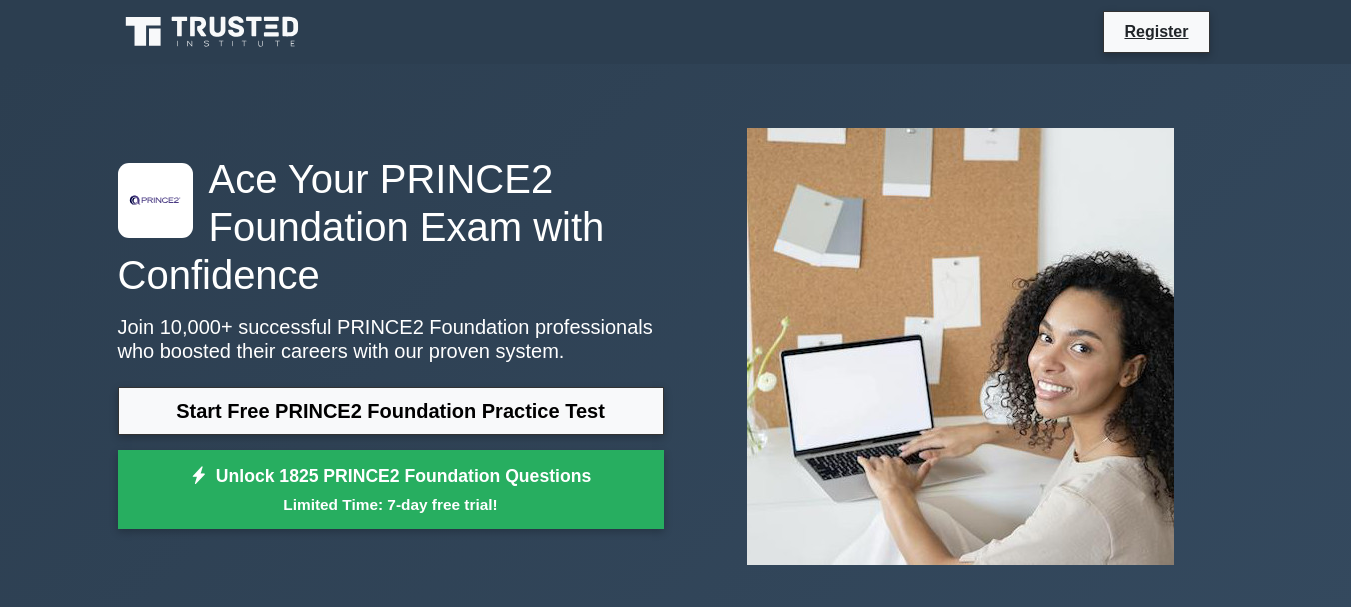 scroll, scrollTop: 0, scrollLeft: 0, axis: both 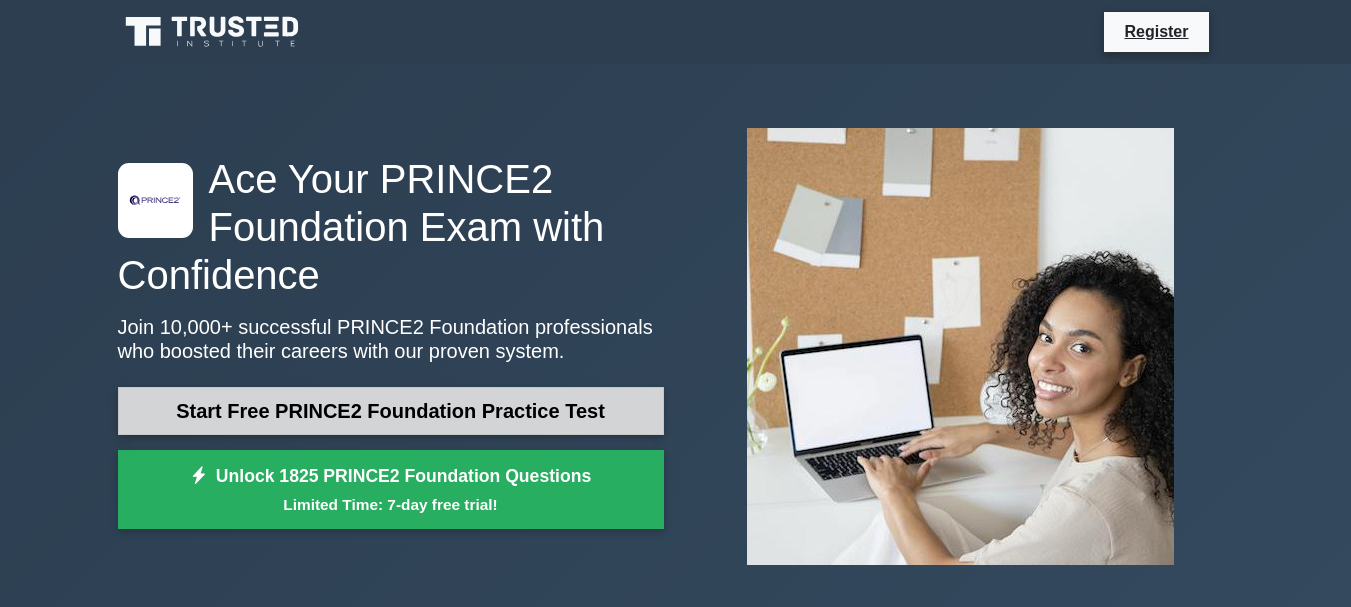 click on "Start Free PRINCE2 Foundation Practice Test" at bounding box center (391, 411) 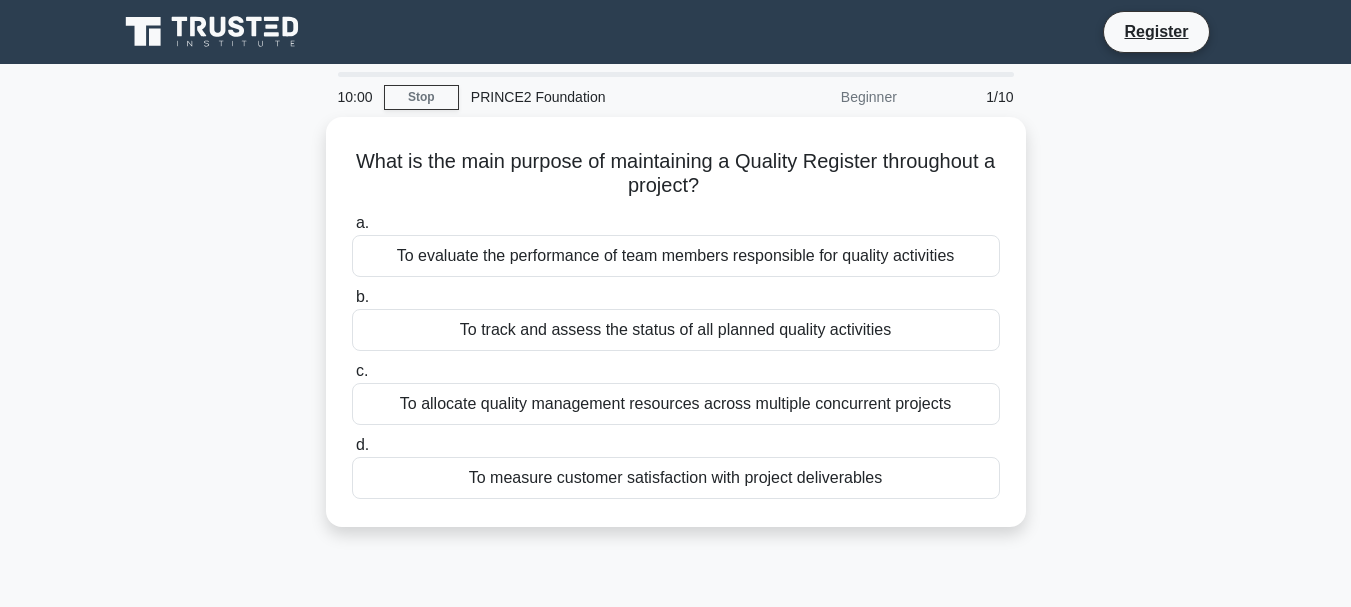 scroll, scrollTop: 0, scrollLeft: 0, axis: both 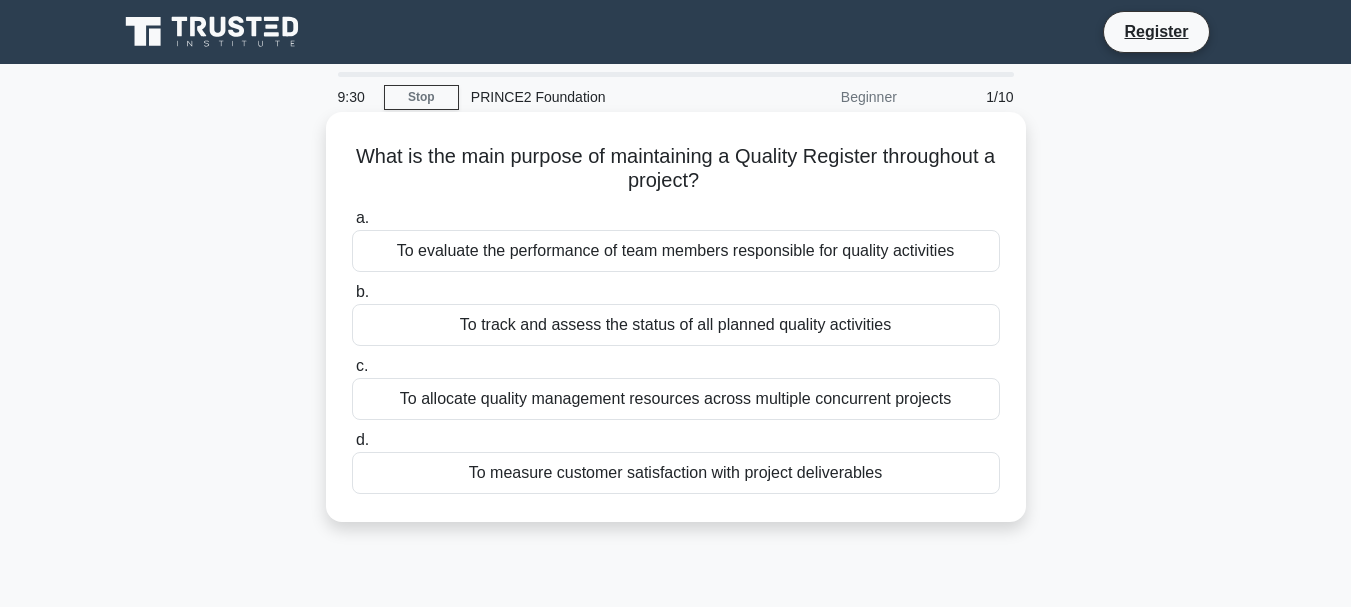 click on "To track and assess the status of all planned quality activities" at bounding box center [676, 325] 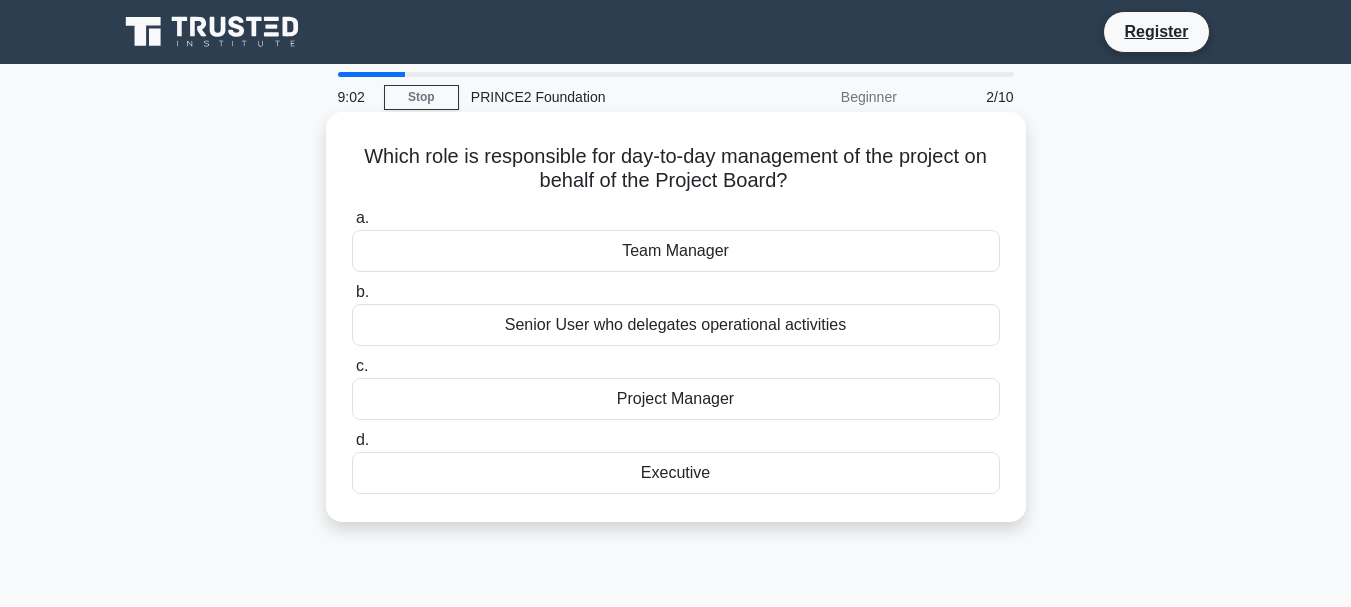 drag, startPoint x: 677, startPoint y: 477, endPoint x: 645, endPoint y: 466, distance: 33.83785 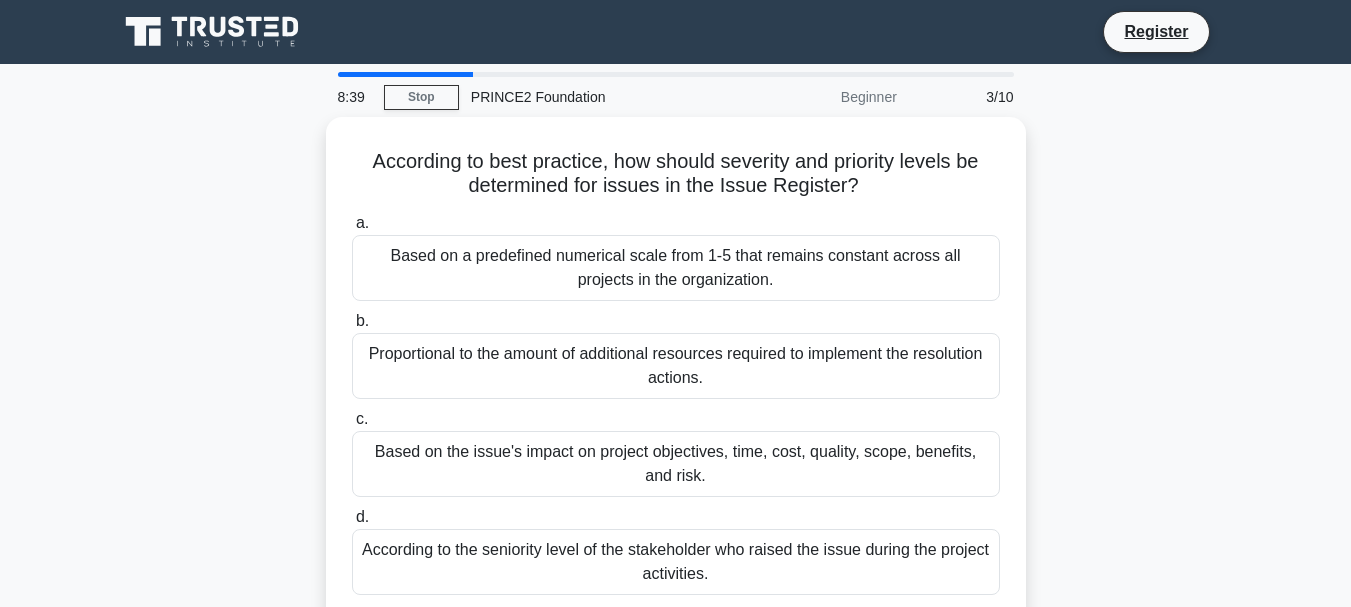 click on "According to best practice, how should severity and priority levels be determined for issues in the Issue Register?
.spinner_0XTQ{transform-origin:center;animation:spinner_y6GP .75s linear infinite}@keyframes spinner_y6GP{100%{transform:rotate(360deg)}}
a.
Based on a predefined numerical scale from 1-5 that remains constant across all projects in the organization.
b." at bounding box center (676, 382) 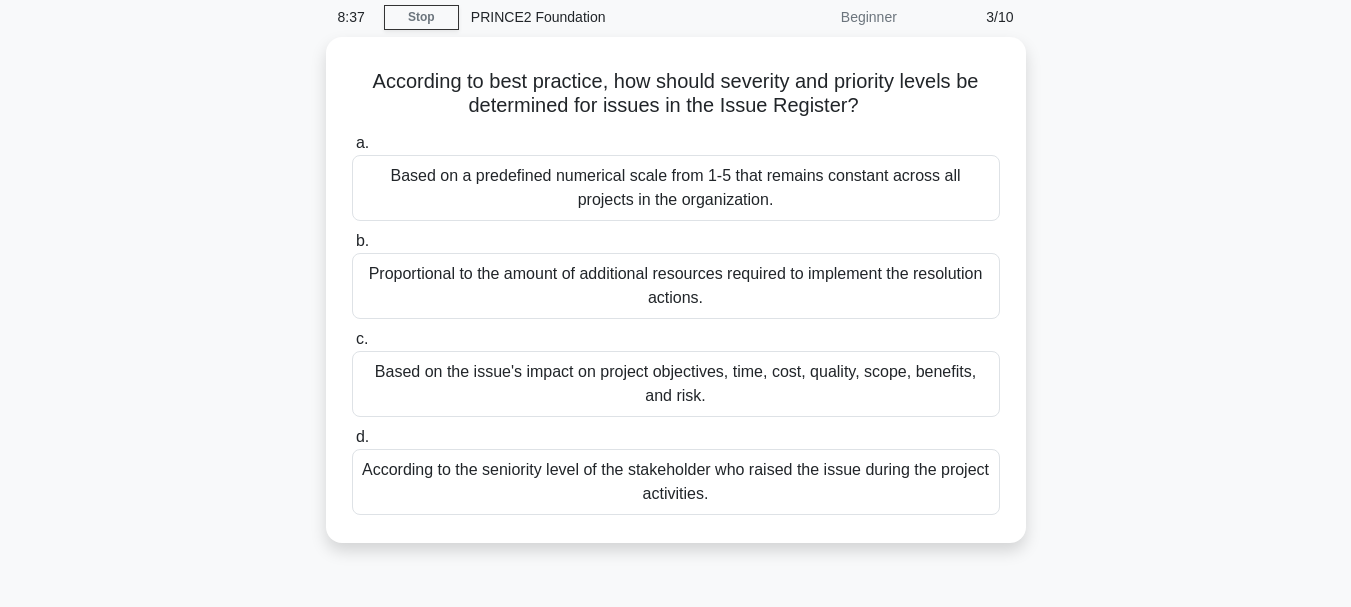 scroll, scrollTop: 120, scrollLeft: 0, axis: vertical 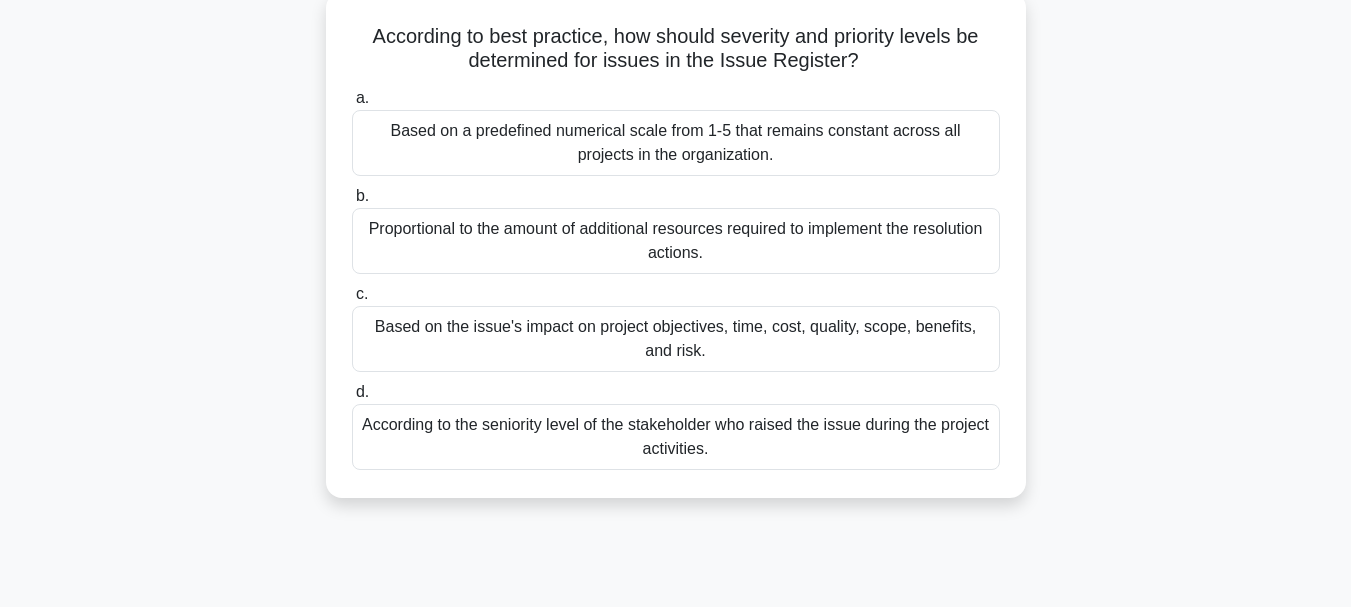 click on "Based on the issue's impact on project objectives, time, cost, quality, scope, benefits, and risk." at bounding box center (676, 339) 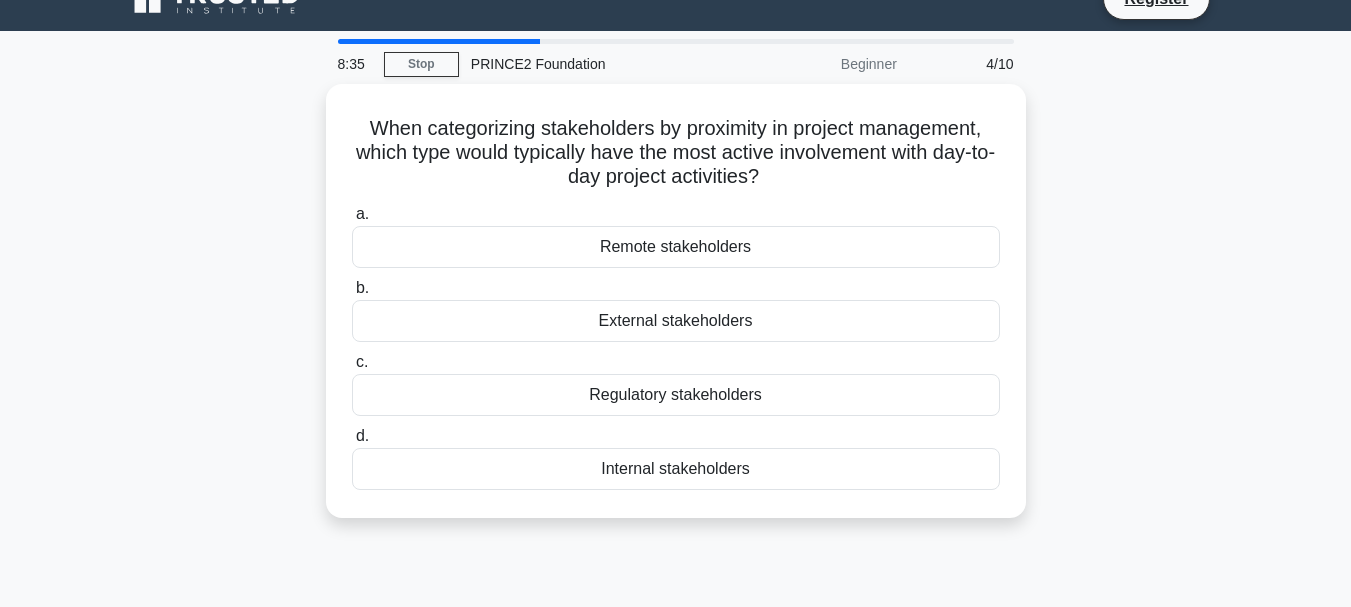 scroll, scrollTop: 0, scrollLeft: 0, axis: both 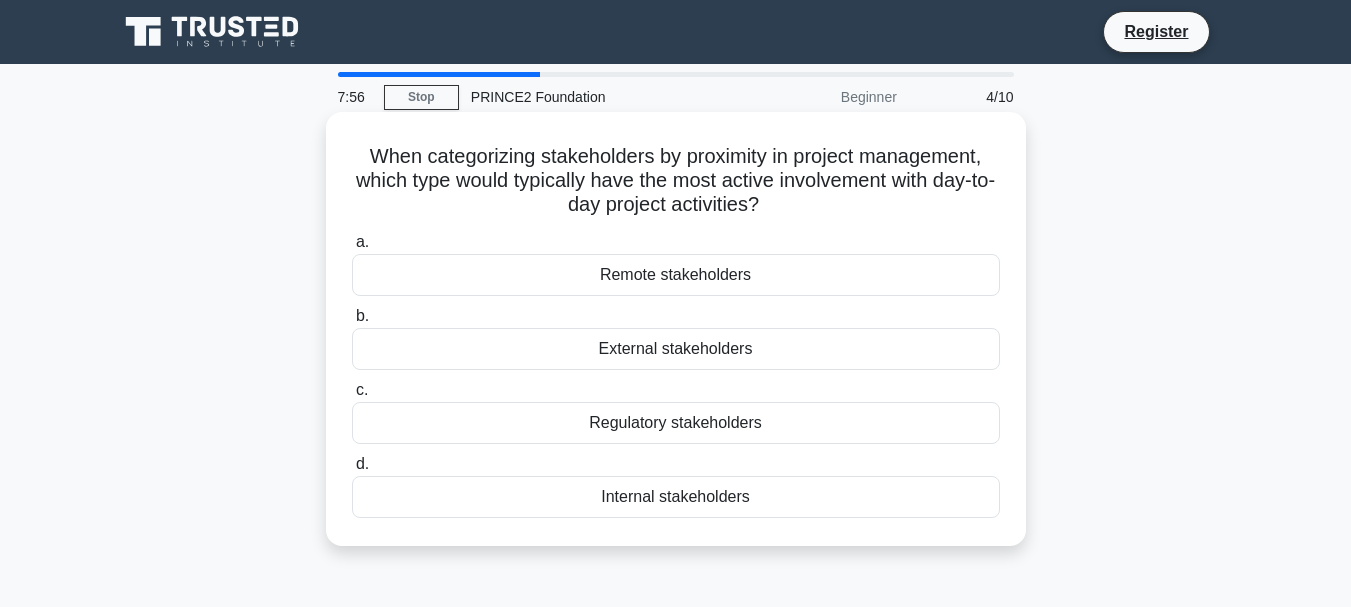 drag, startPoint x: 769, startPoint y: 502, endPoint x: 722, endPoint y: 494, distance: 47.67599 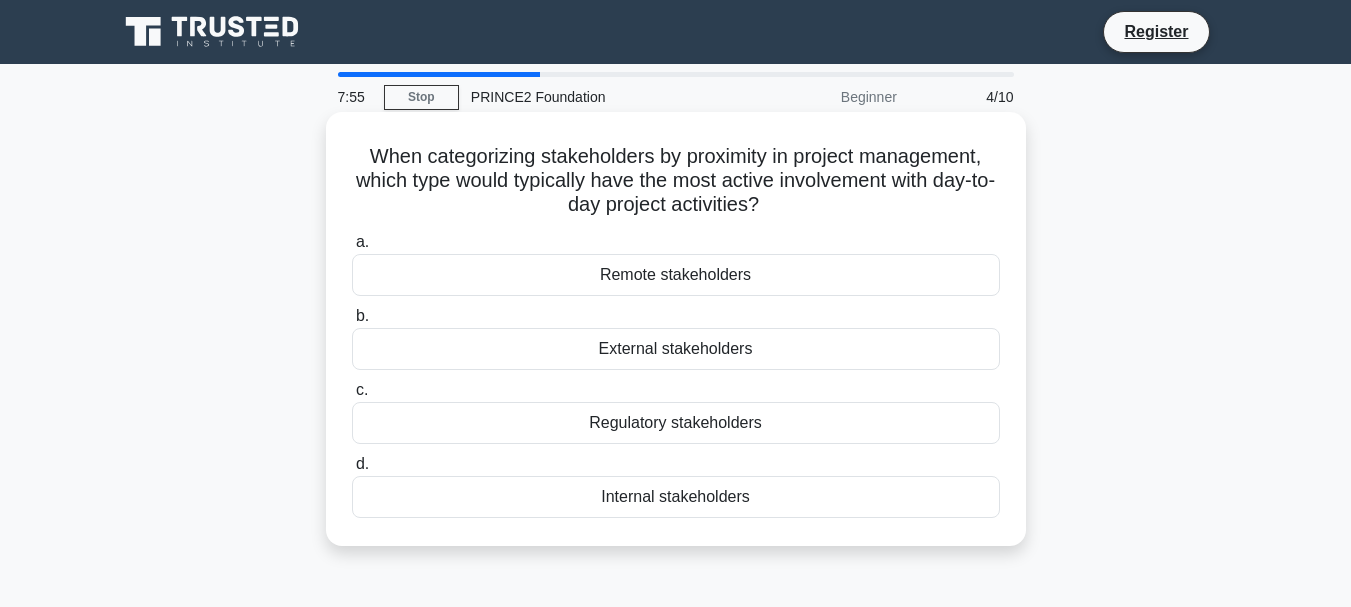 click on "Internal stakeholders" at bounding box center (676, 497) 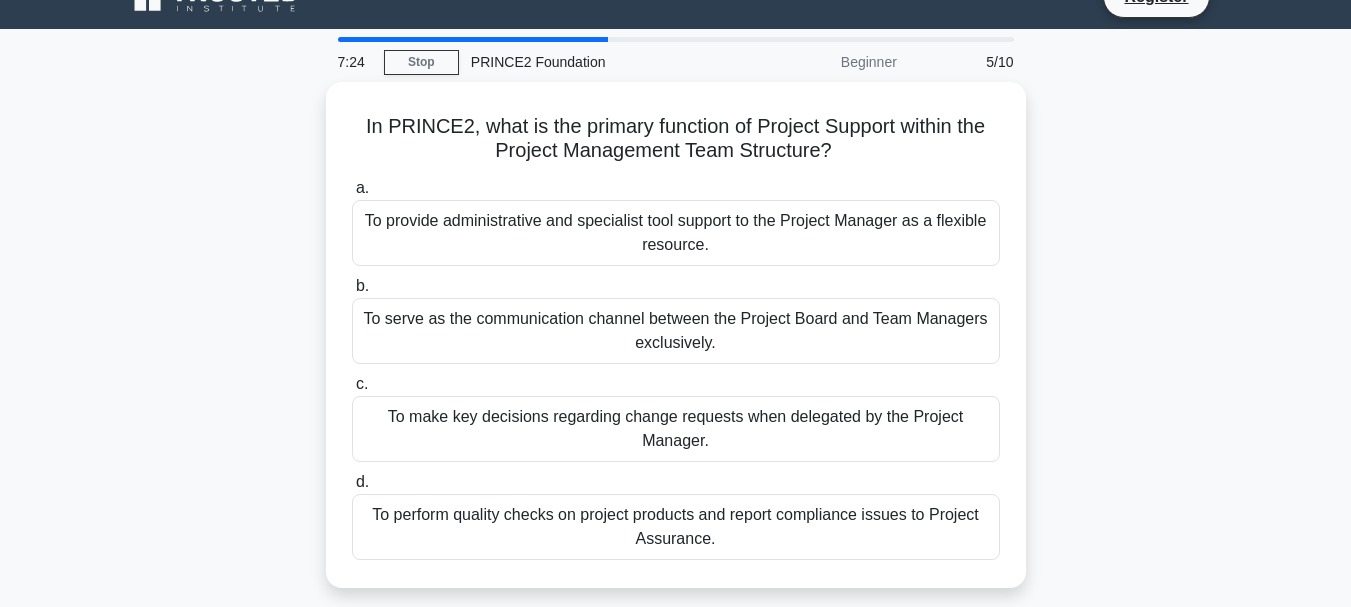 scroll, scrollTop: 40, scrollLeft: 0, axis: vertical 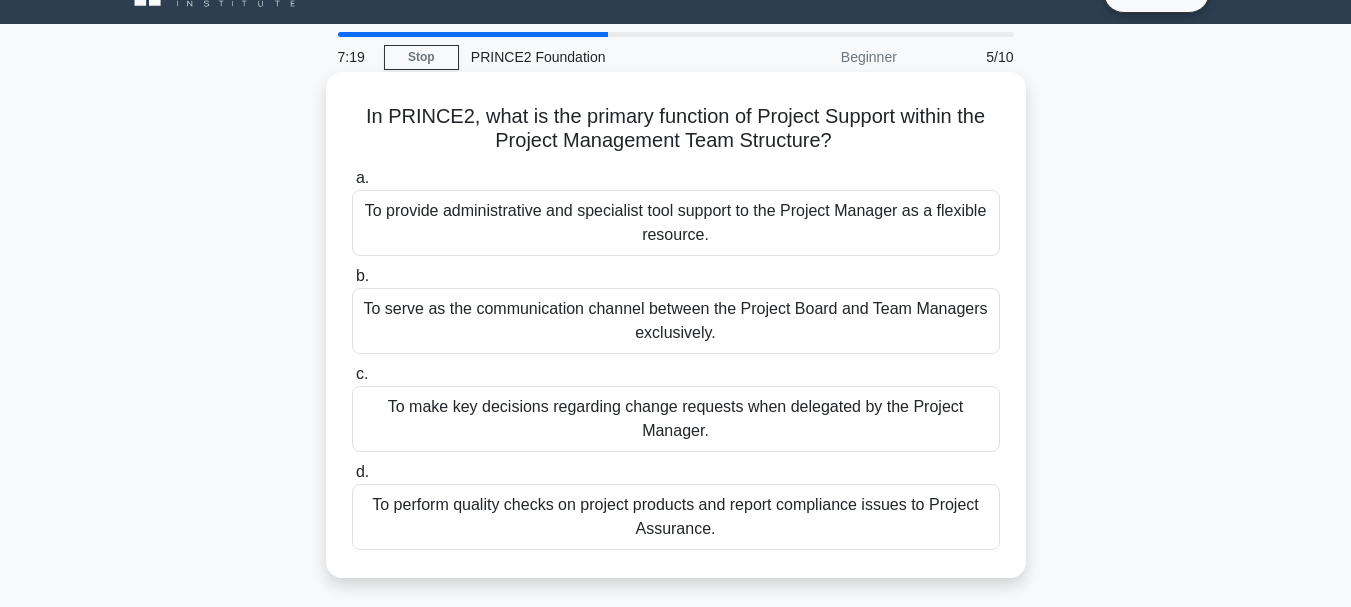 click on "To make key decisions regarding change requests when delegated by the Project Manager." at bounding box center (676, 419) 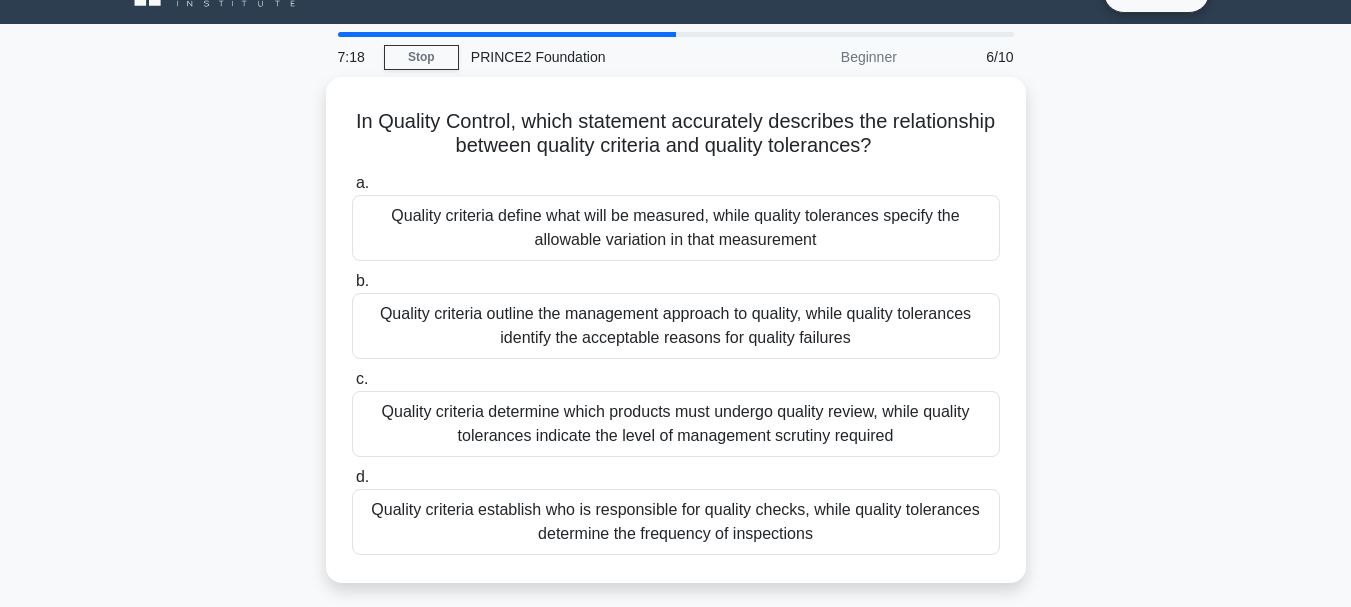 scroll, scrollTop: 0, scrollLeft: 0, axis: both 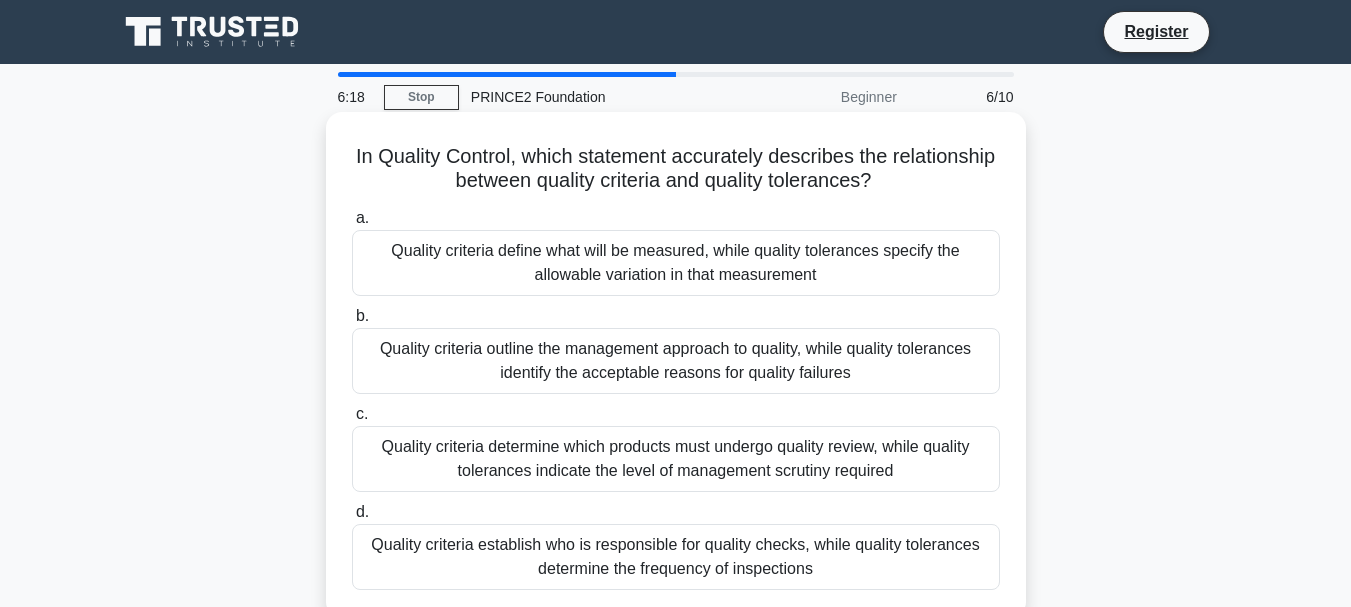 click on "Quality criteria define what will be measured, while quality tolerances specify the allowable variation in that measurement" at bounding box center (676, 263) 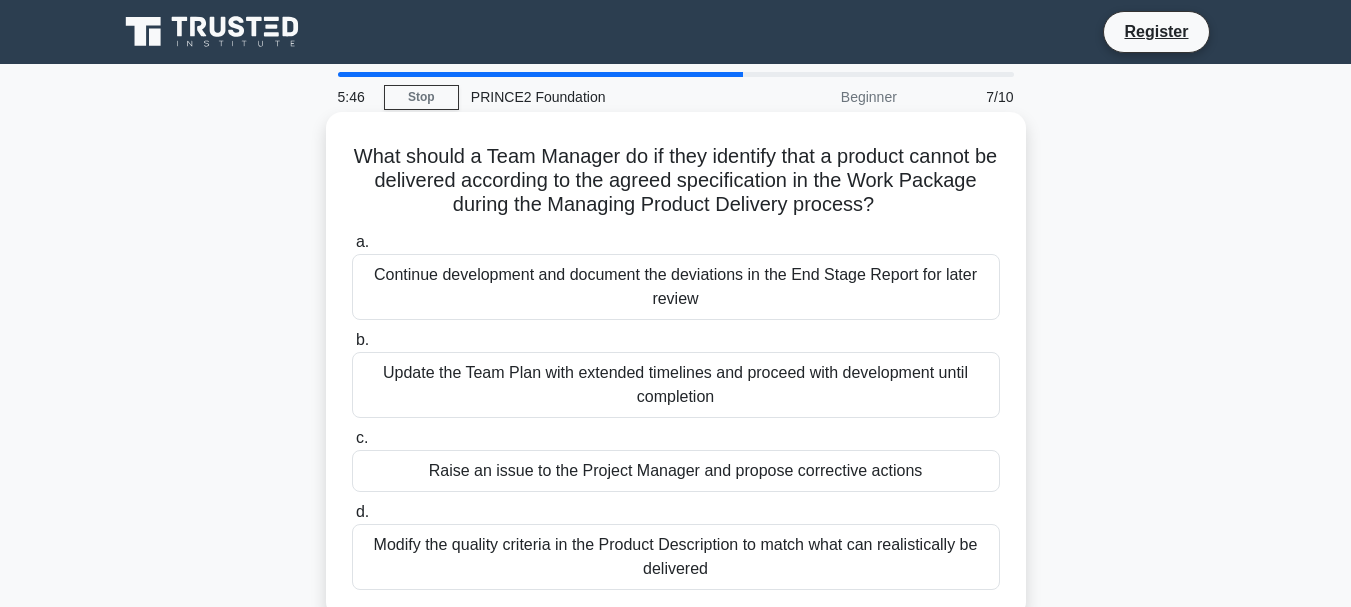 click on "Continue development and document the deviations in the End Stage Report for later review" at bounding box center [676, 287] 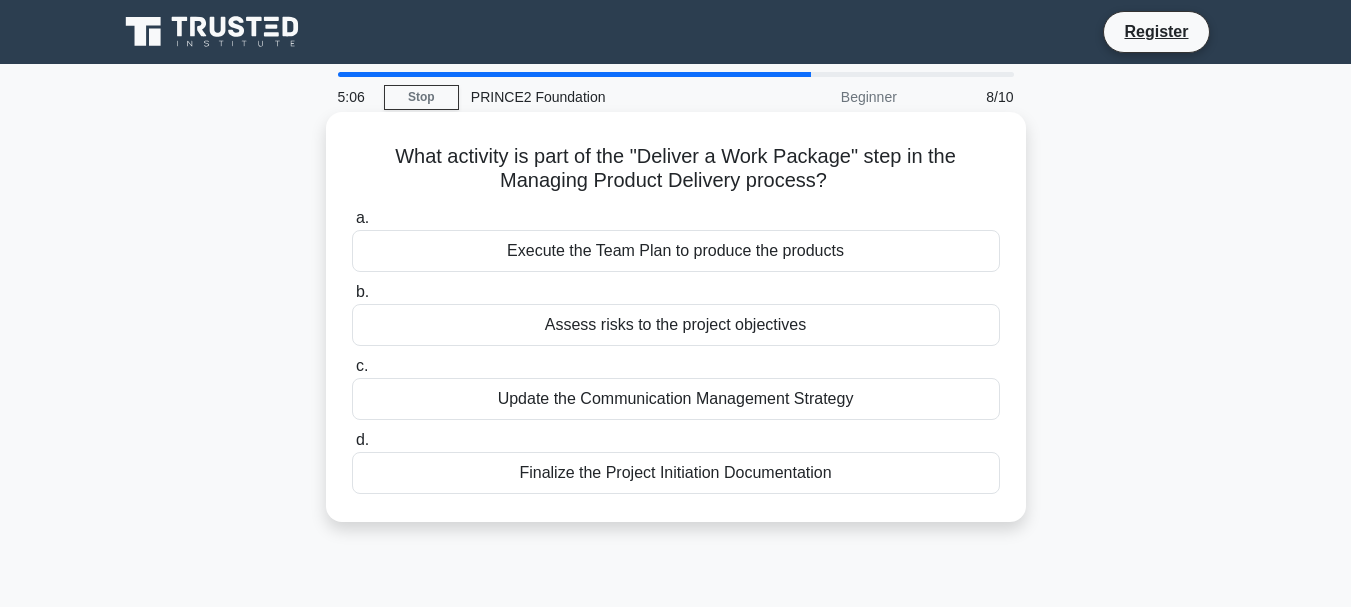 click on "Execute the Team Plan to produce the products" at bounding box center (676, 251) 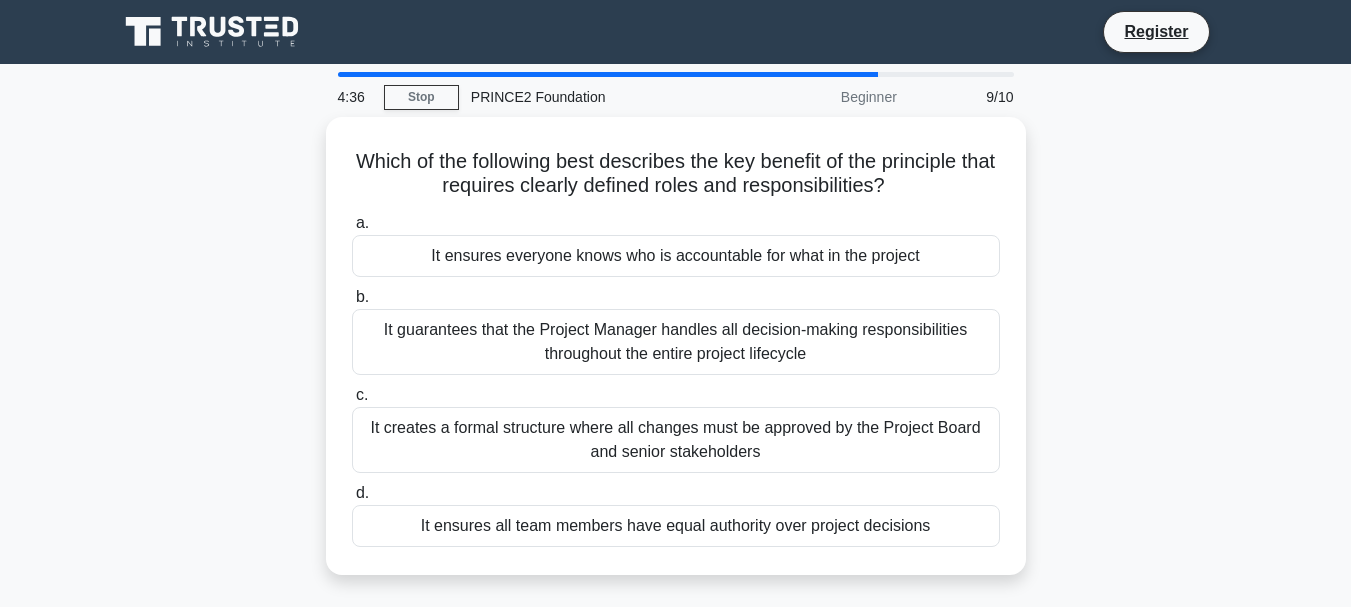 click on "It ensures everyone knows who is accountable for what in the project" at bounding box center (676, 256) 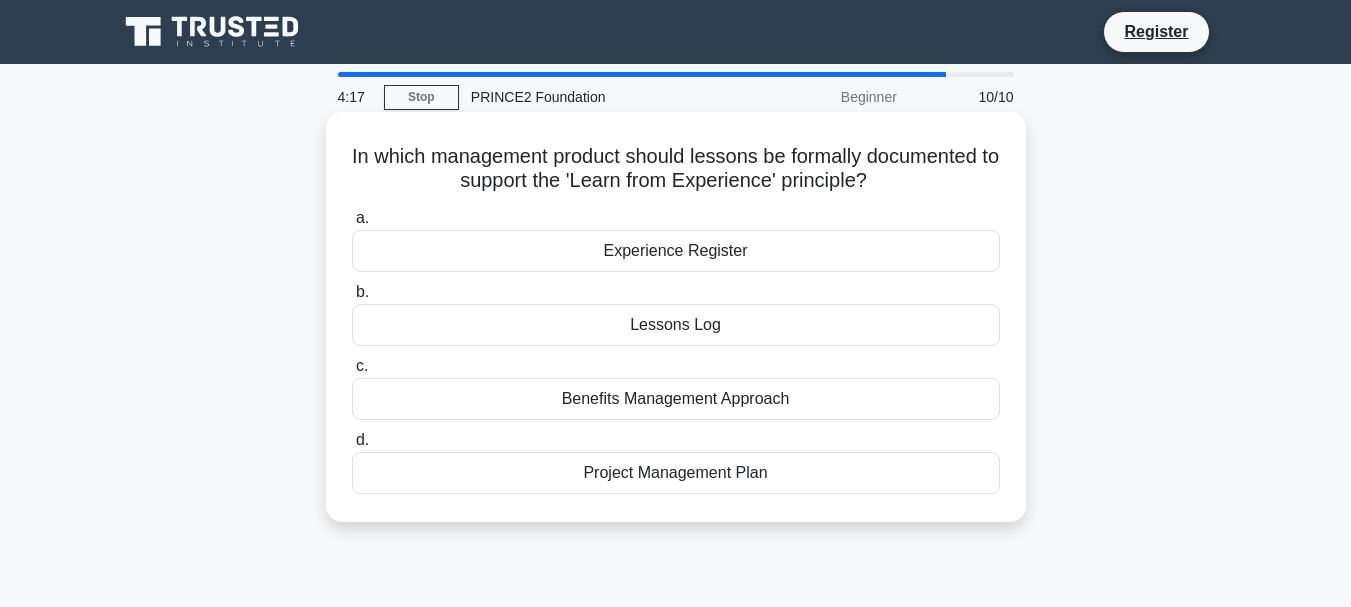 click on "Project Management Plan" at bounding box center [676, 473] 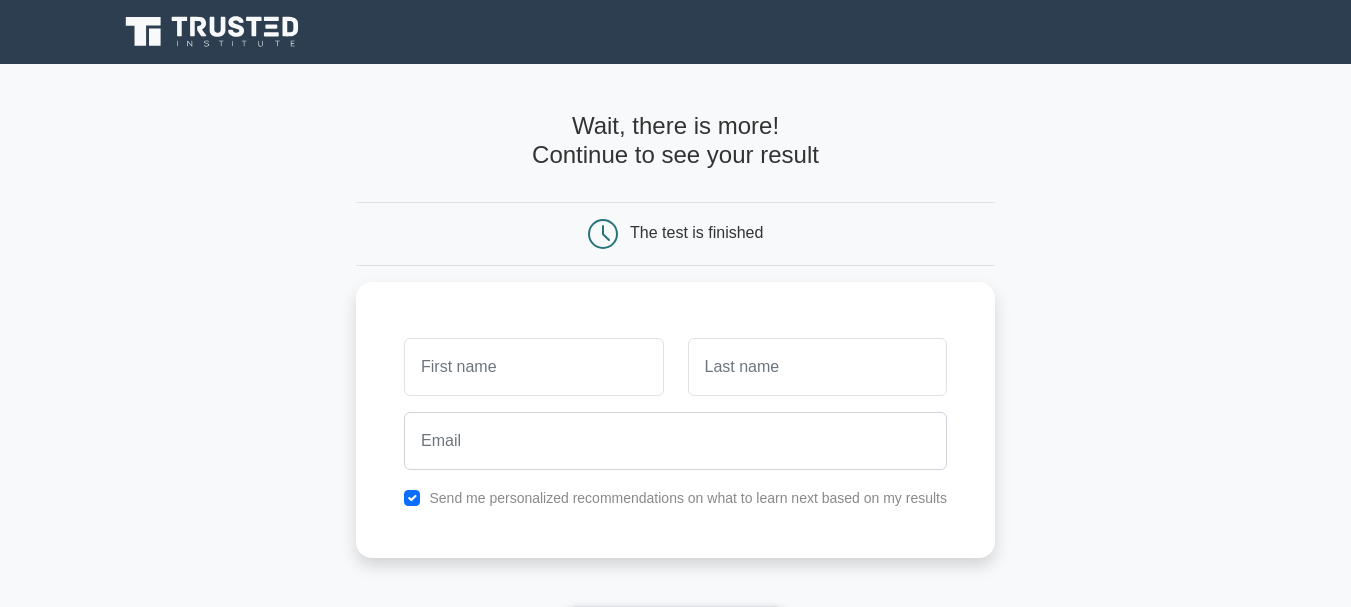 scroll, scrollTop: 0, scrollLeft: 0, axis: both 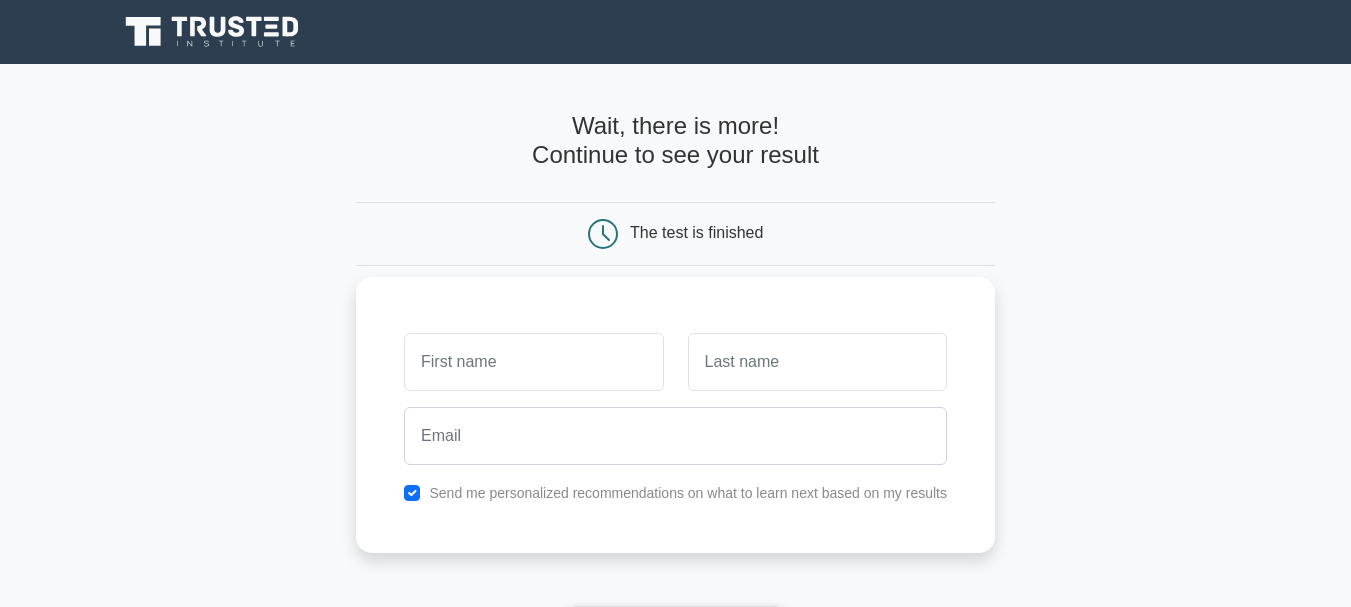 click on "Send me personalized recommendations on what to learn next based on my results" at bounding box center [688, 493] 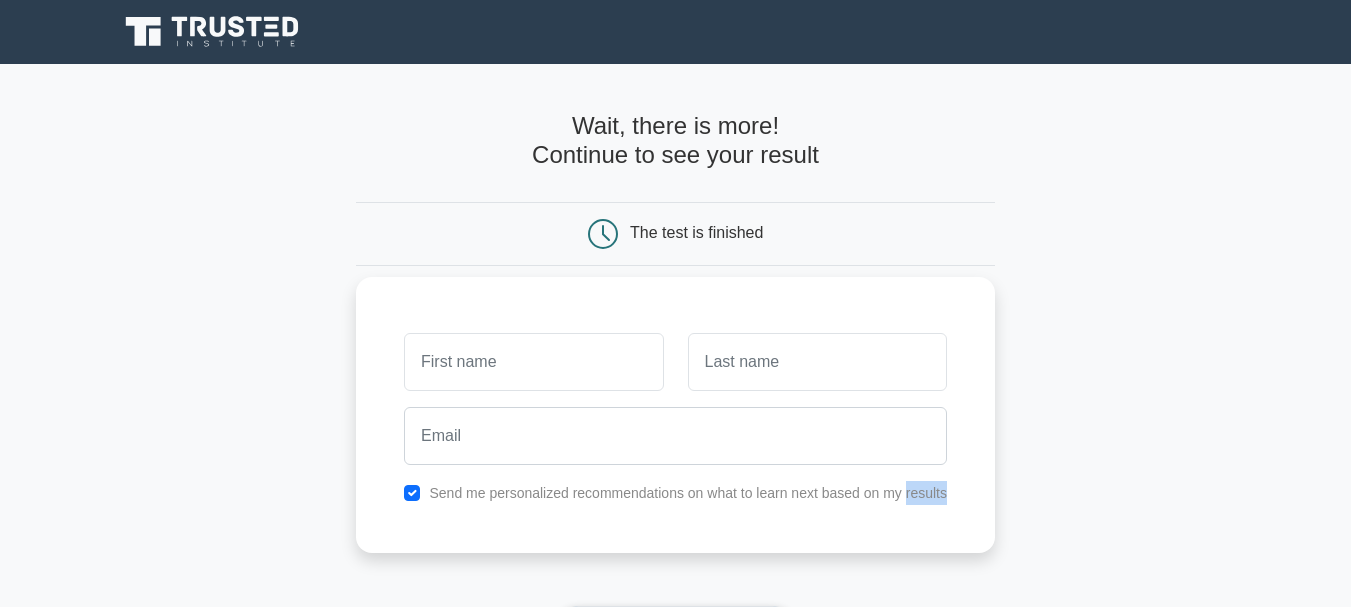 click on "Send me personalized recommendations on what to learn next based on my results" at bounding box center [688, 493] 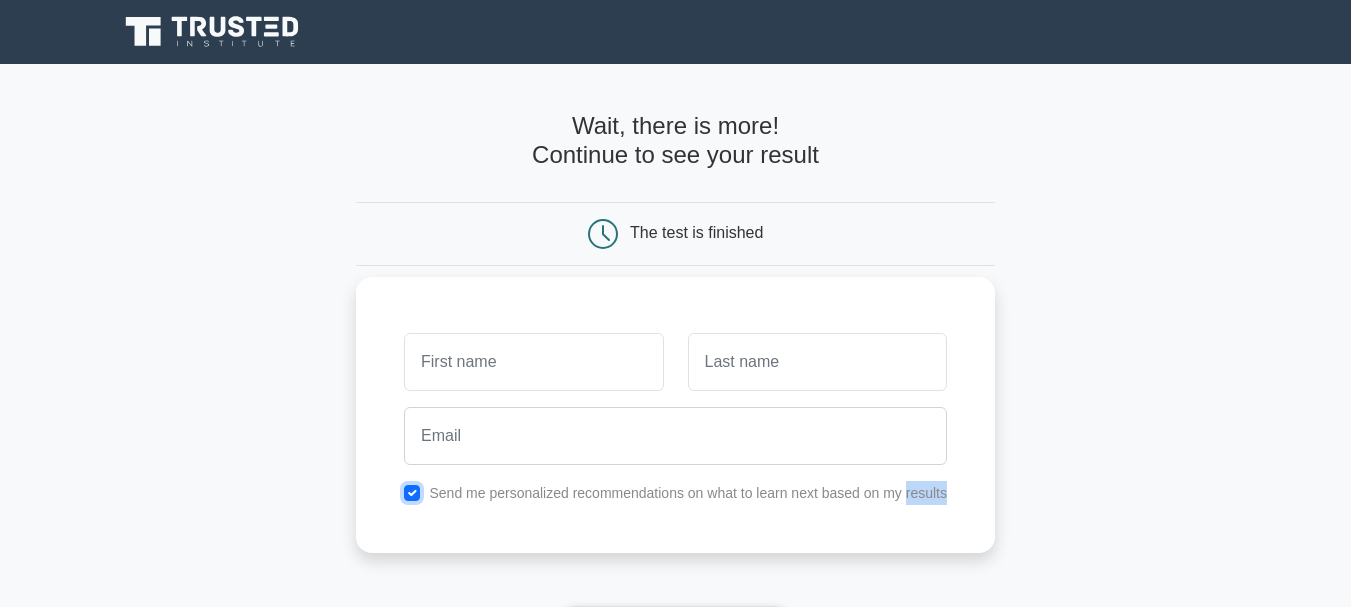 click at bounding box center (412, 493) 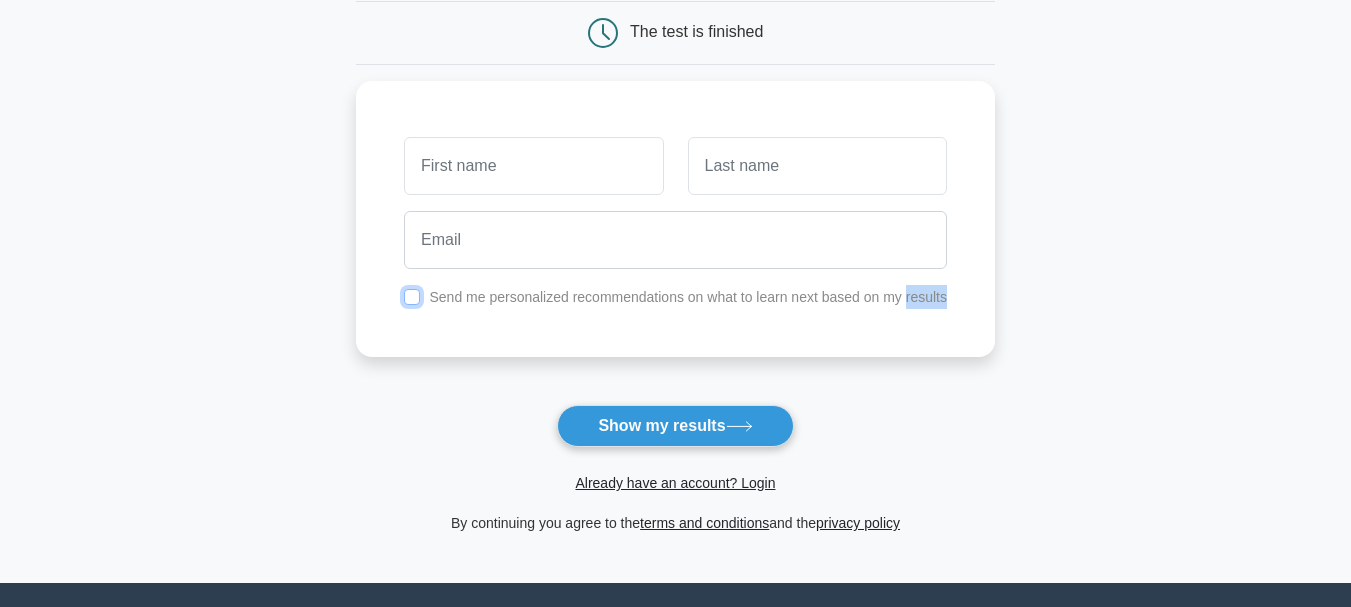 scroll, scrollTop: 203, scrollLeft: 0, axis: vertical 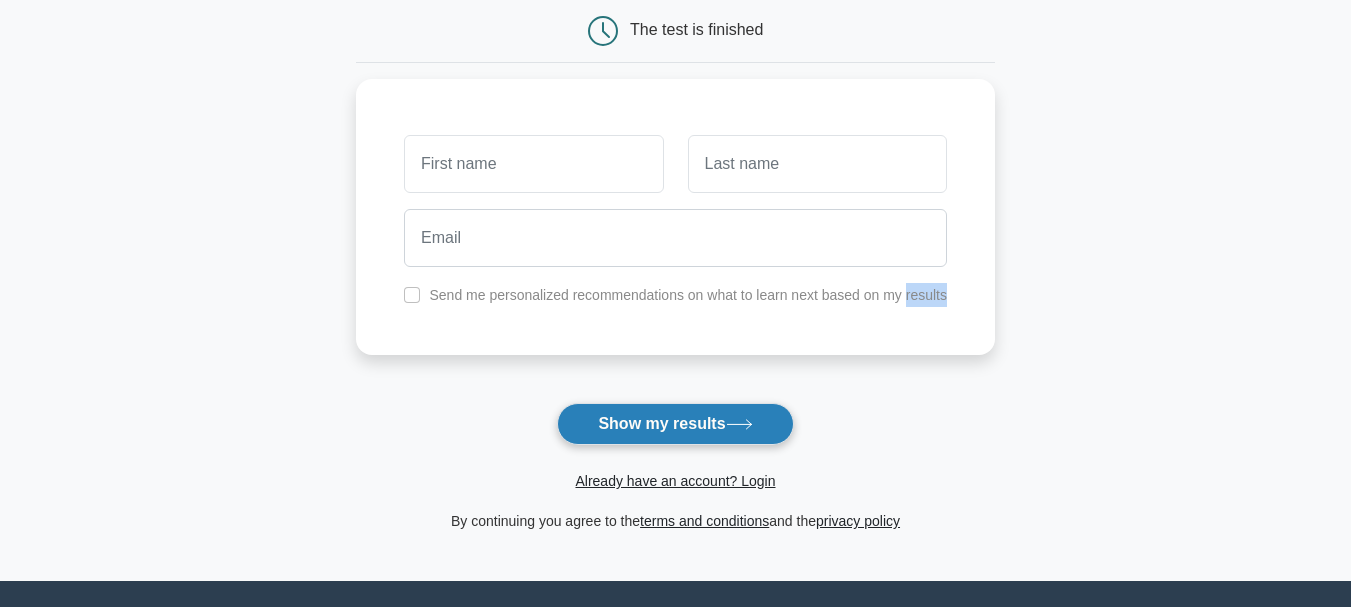 click on "Show my results" at bounding box center (675, 424) 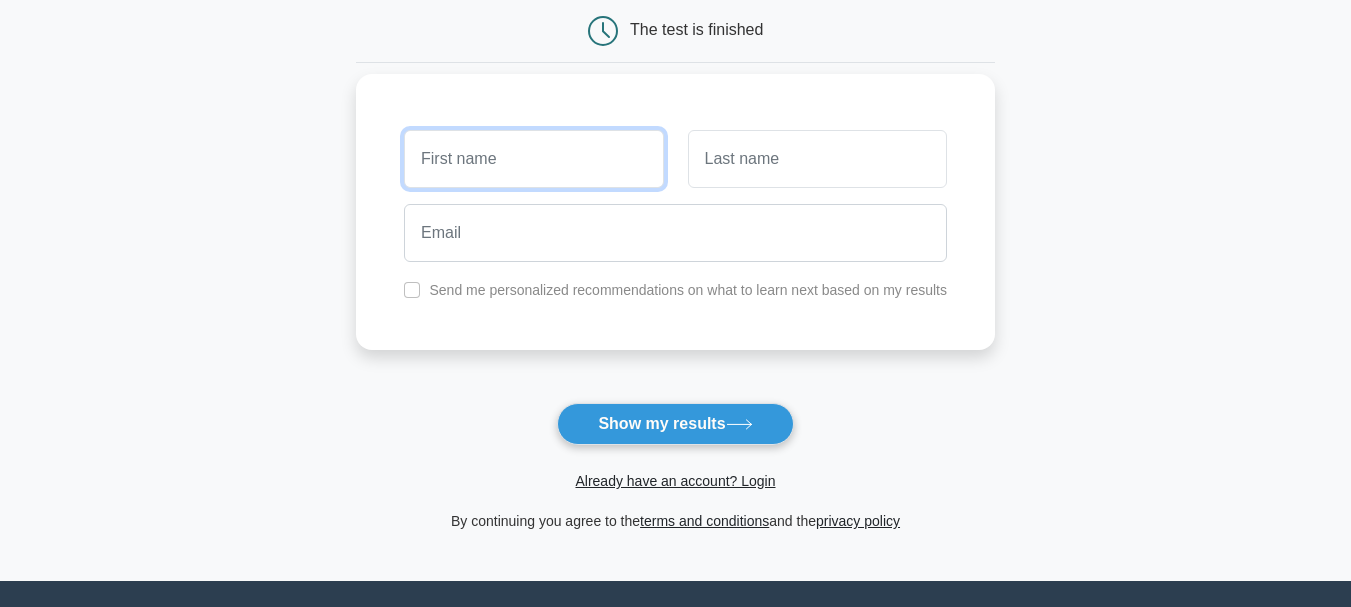 click at bounding box center (533, 159) 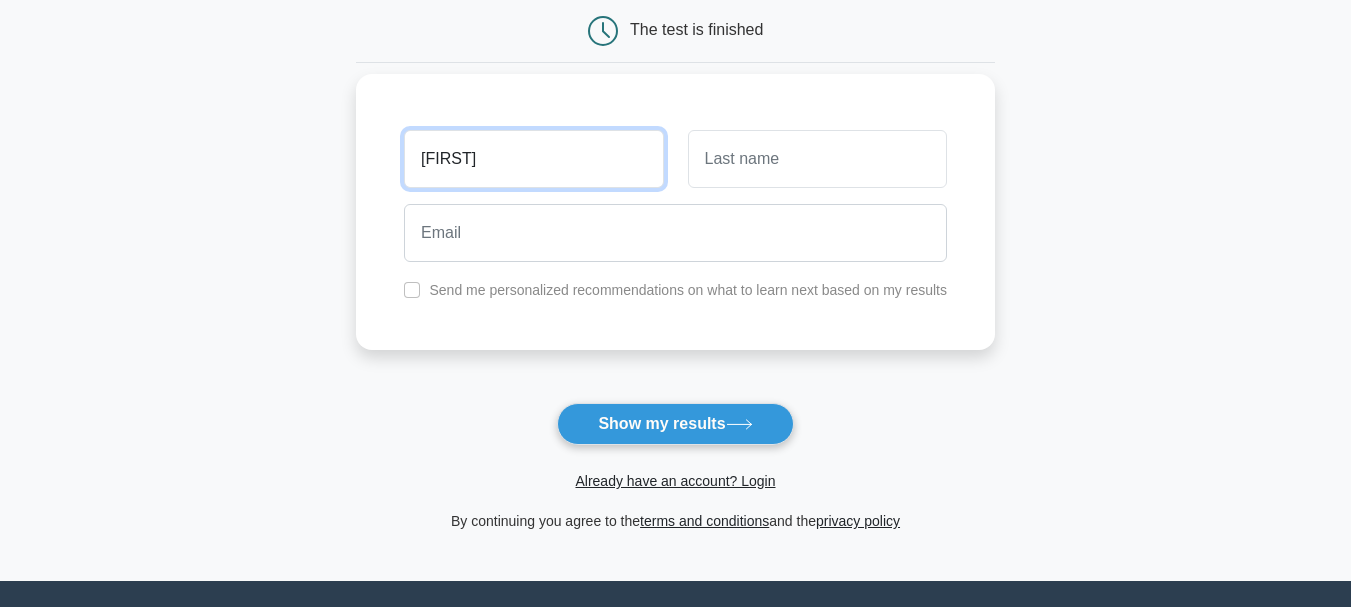 type on "waqas" 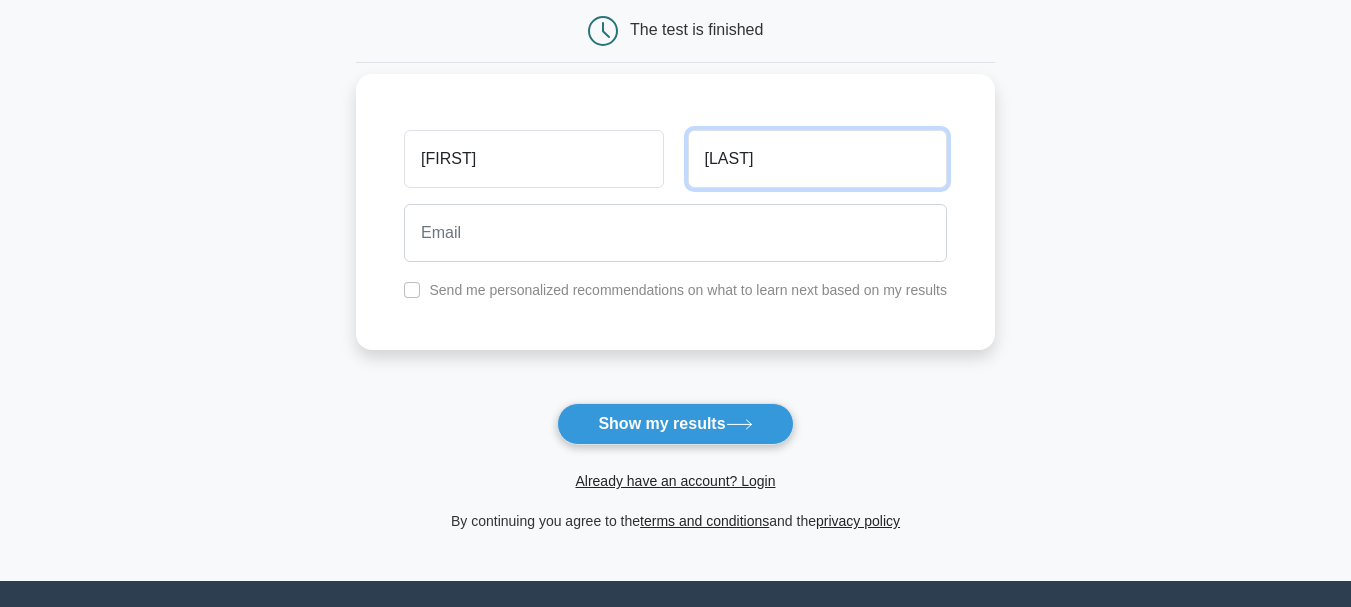 type on "khan" 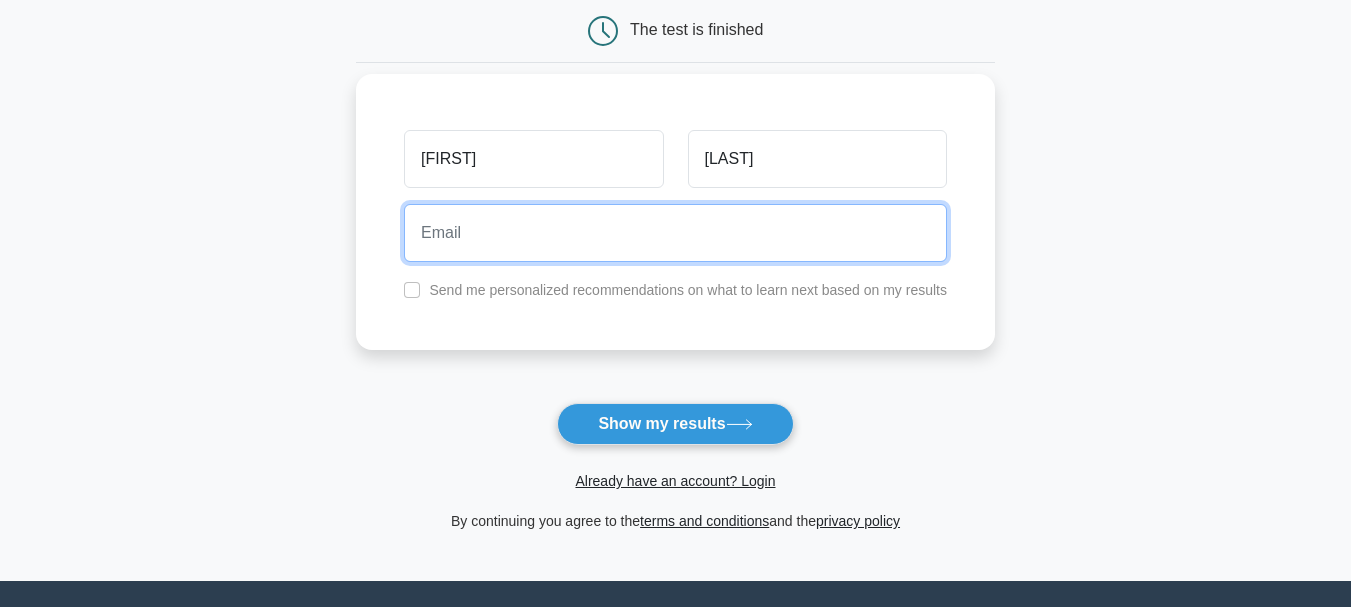 click at bounding box center [675, 233] 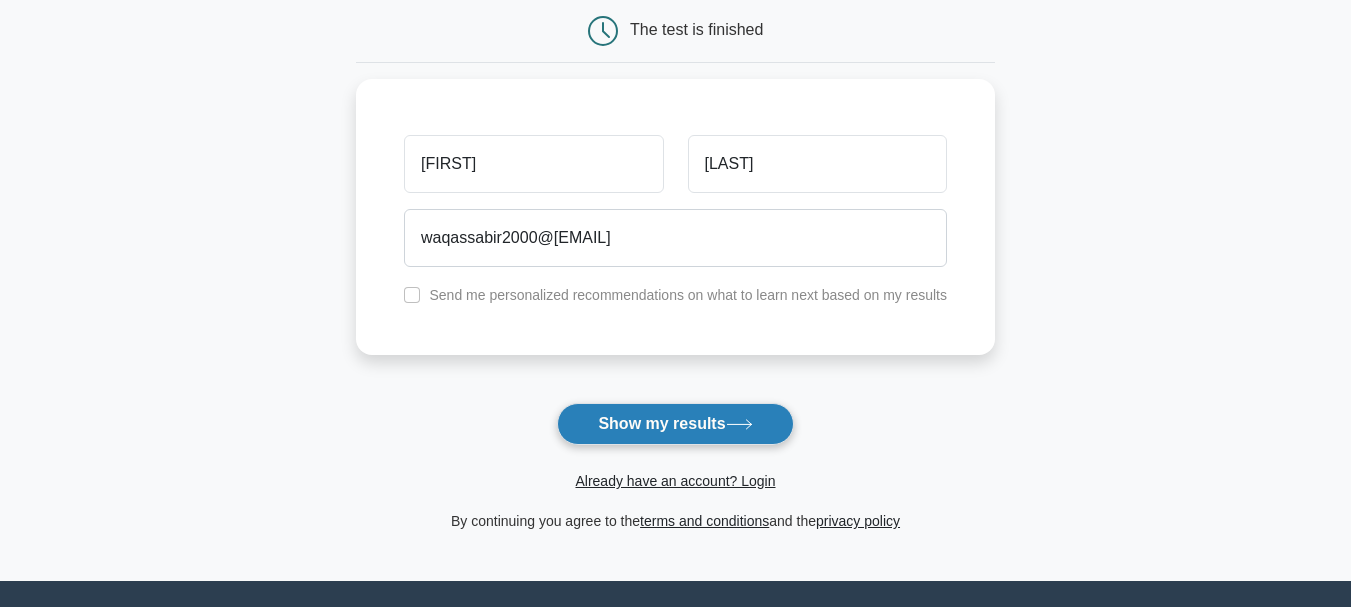 click on "Show my results" at bounding box center (675, 424) 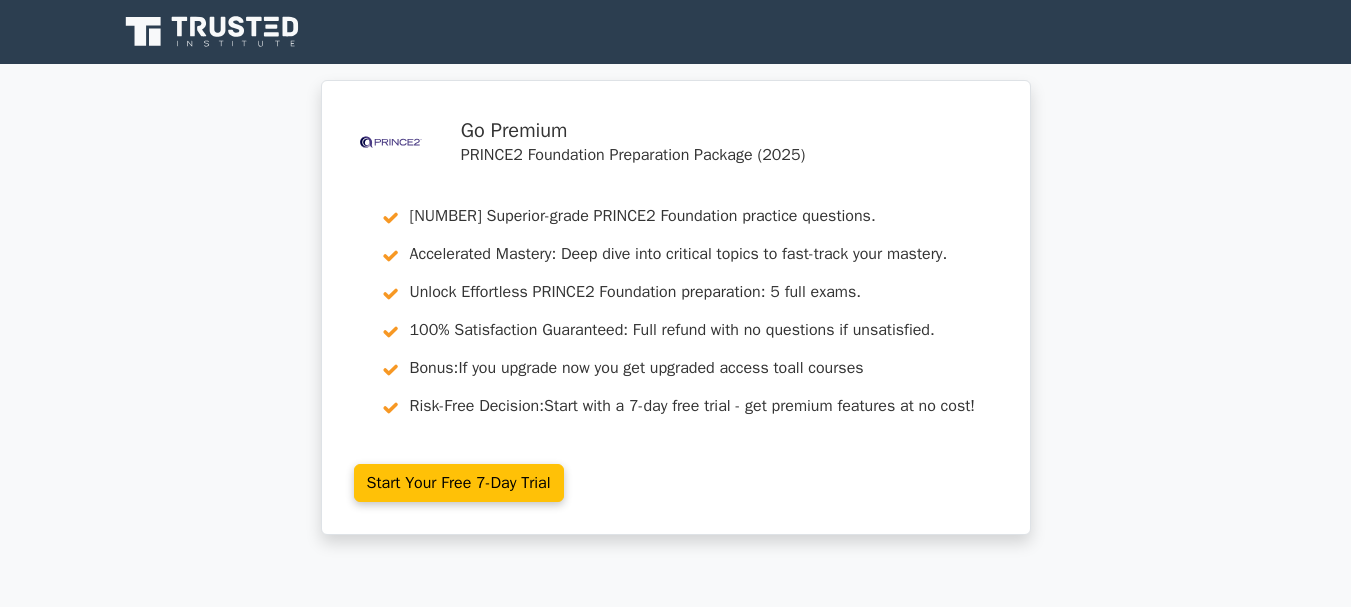 scroll, scrollTop: 0, scrollLeft: 0, axis: both 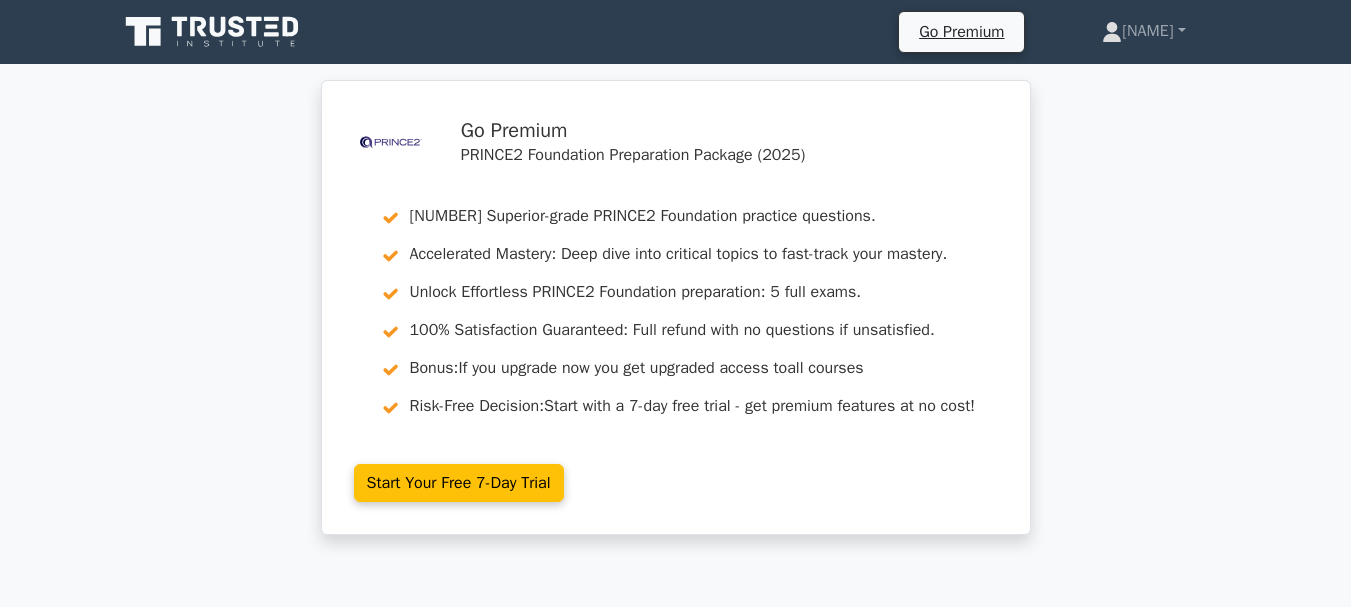 click on ".st0{fill-rule:evenodd;clip-rule:evenodd;fill:#000041;} .st1{fill-rule:evenodd;clip-rule:evenodd;fill:#4A3B83;} .st2{fill-rule:evenodd;clip-rule:evenodd;fill:#A89DC3;} .st3{fill:#4A3B83;}
Go Premium
PRINCE2 Foundation Preparation Package (2025)
1825 Superior-grade  PRINCE2 Foundation practice questions.
Accelerated Mastery: Deep dive into critical topics to fast-track your mastery.
Unlock Effortless PRINCE2 Foundation preparation: 5 full exams.
Bonus:" at bounding box center [675, 319] 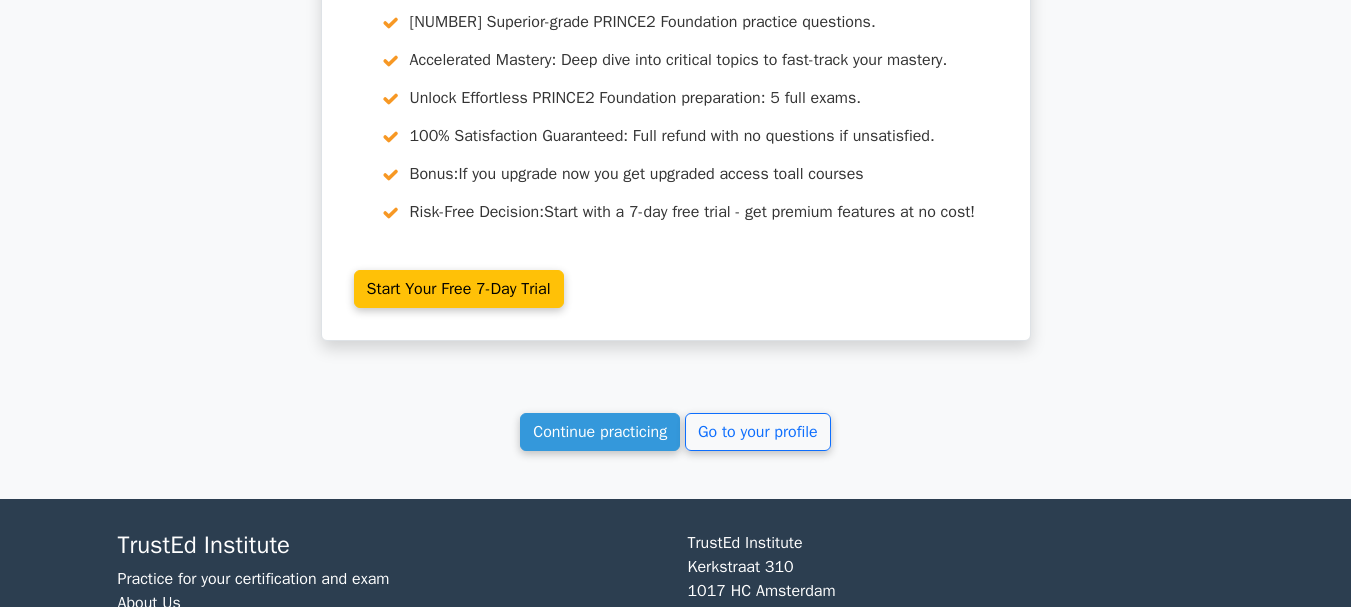 scroll, scrollTop: 3598, scrollLeft: 0, axis: vertical 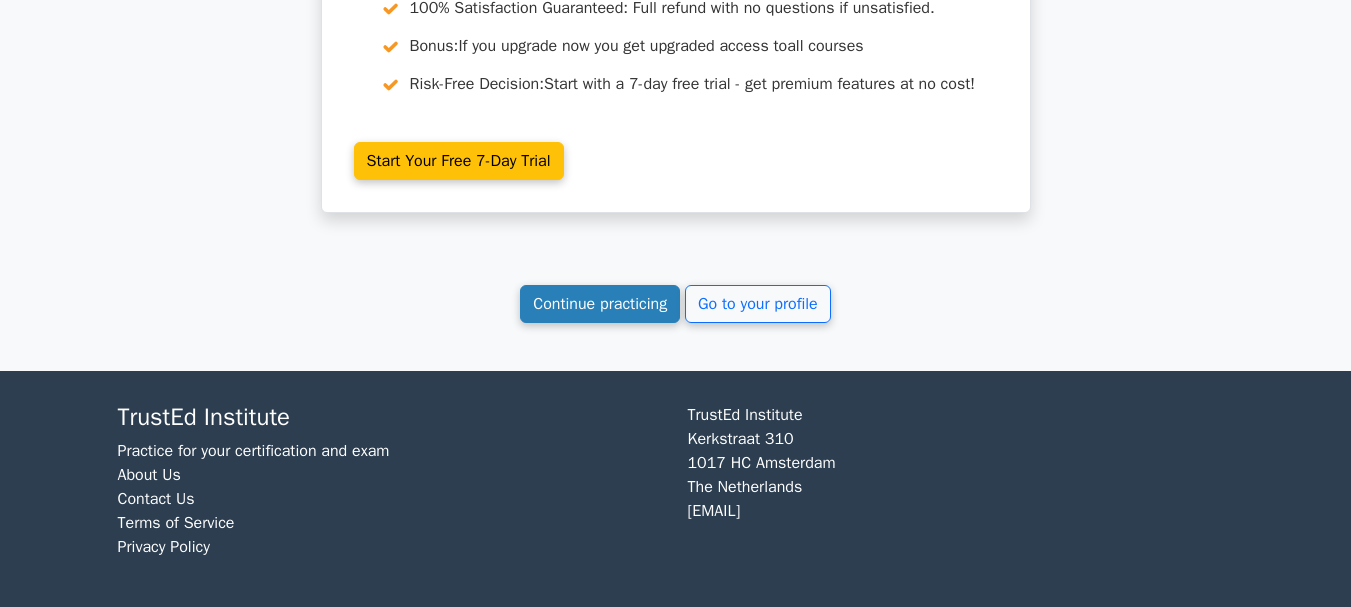 click on "Continue practicing" at bounding box center (600, 304) 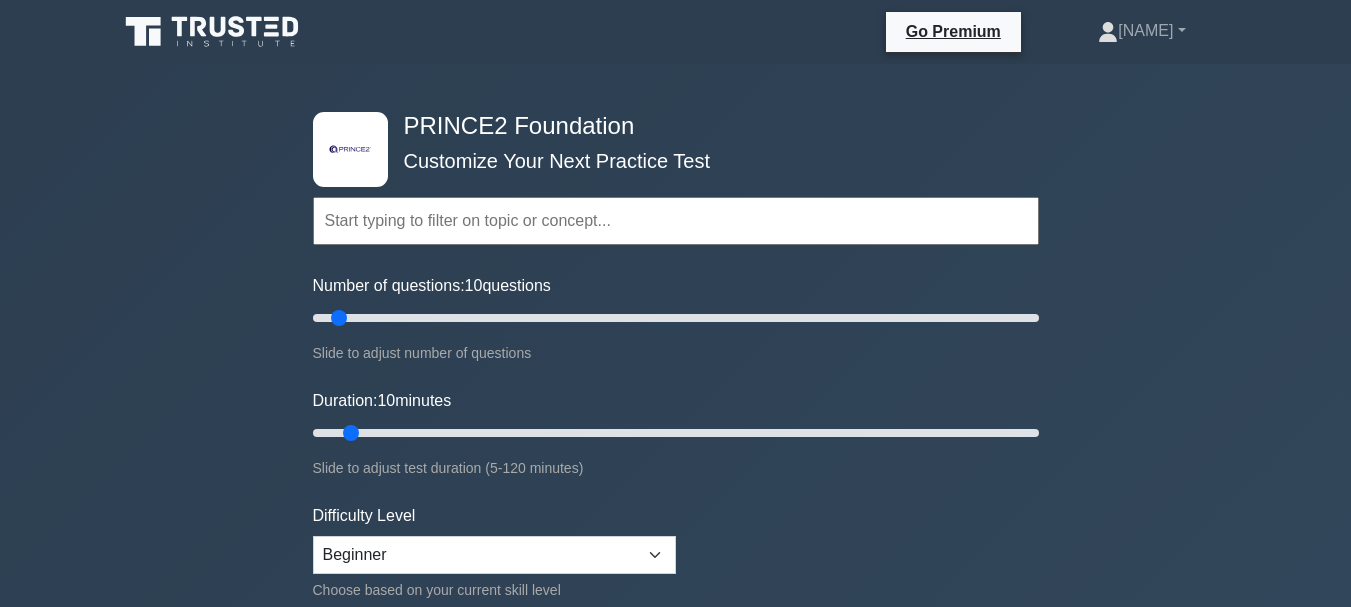 scroll, scrollTop: 0, scrollLeft: 0, axis: both 